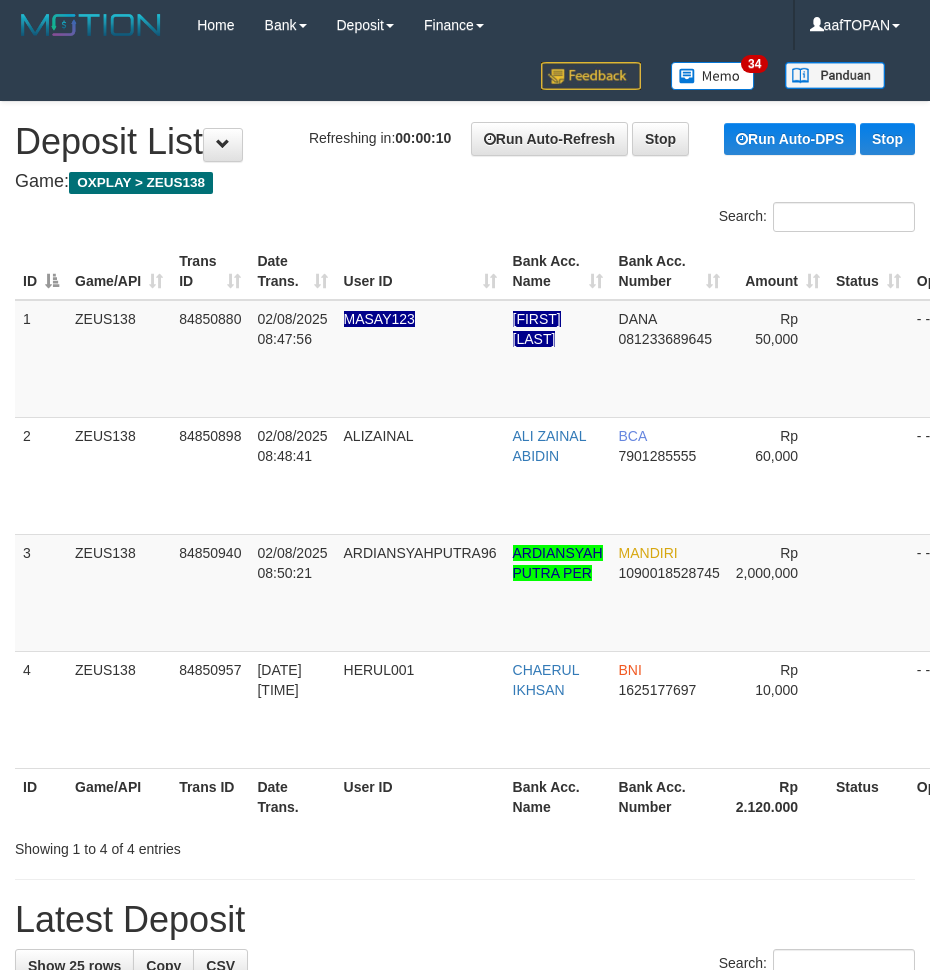 scroll, scrollTop: 0, scrollLeft: 0, axis: both 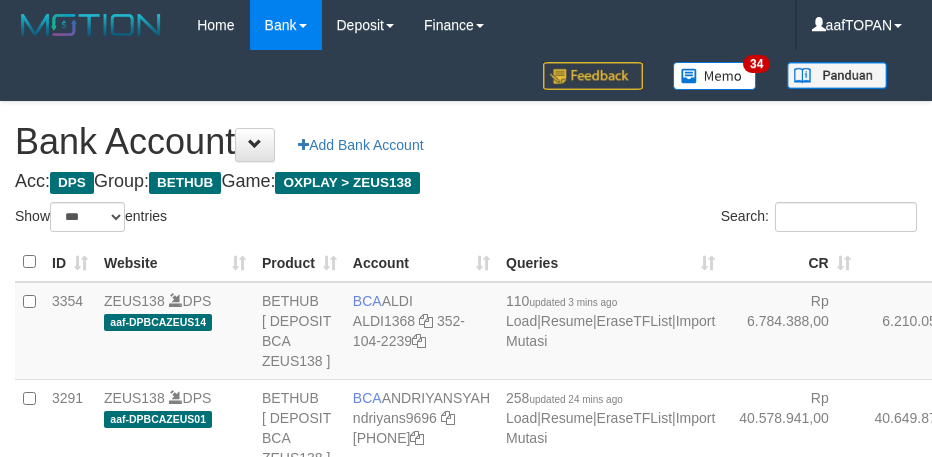 select on "***" 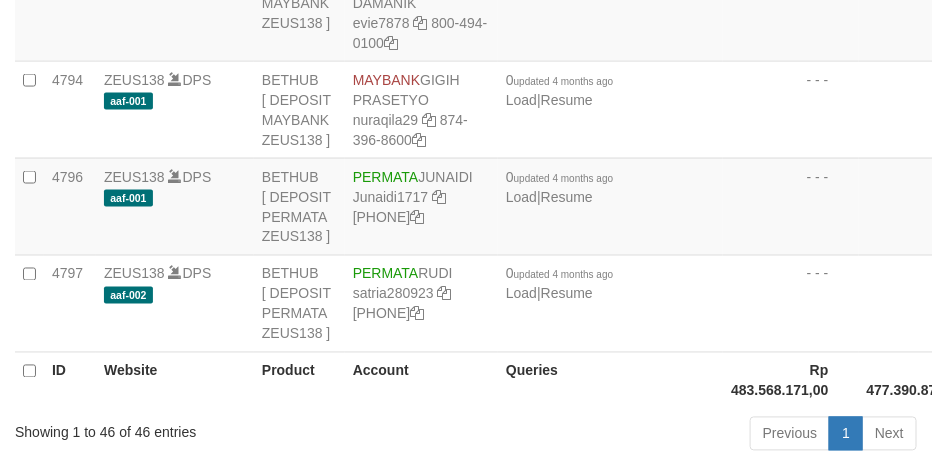 scroll, scrollTop: 4473, scrollLeft: 0, axis: vertical 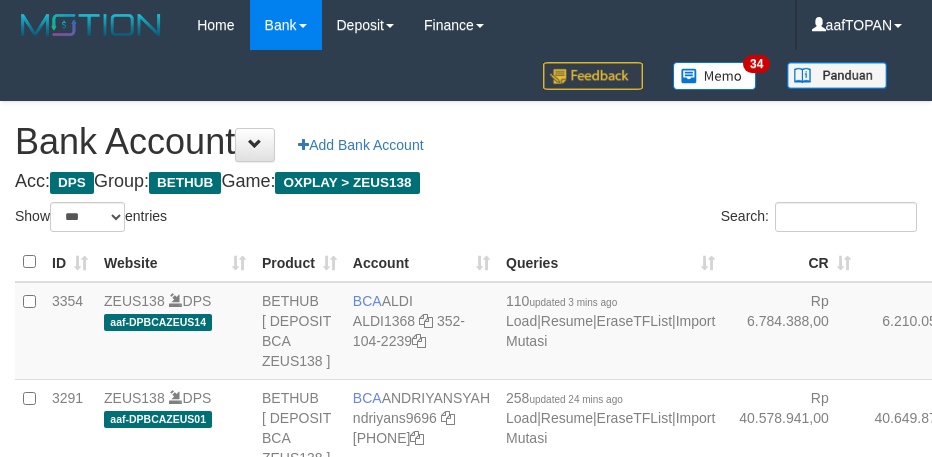 select on "***" 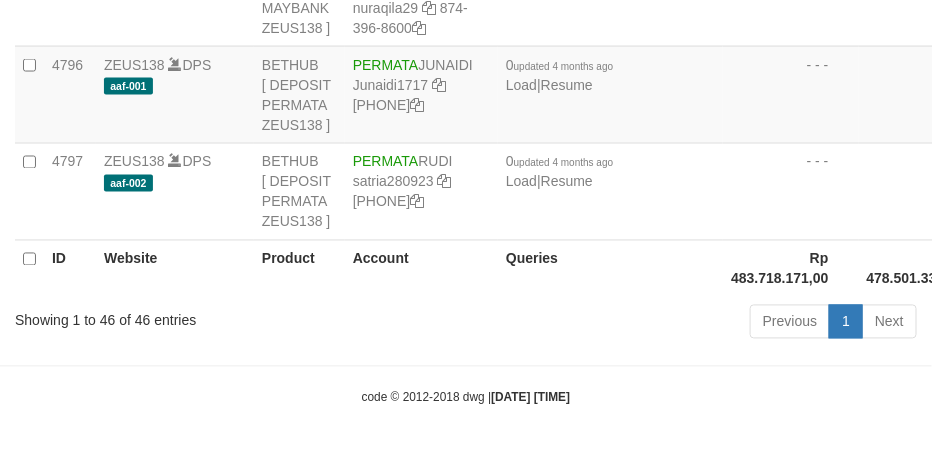 scroll, scrollTop: 72, scrollLeft: 0, axis: vertical 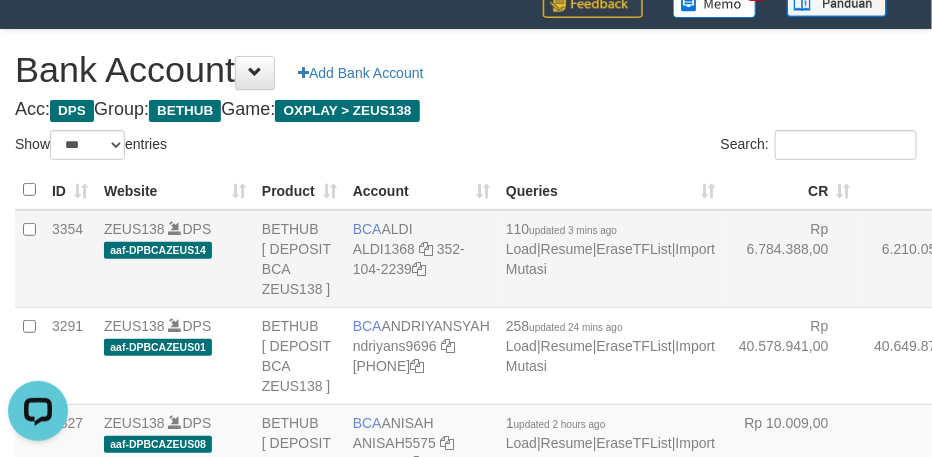 click on "Rp 6.784.388,00" at bounding box center [790, 259] 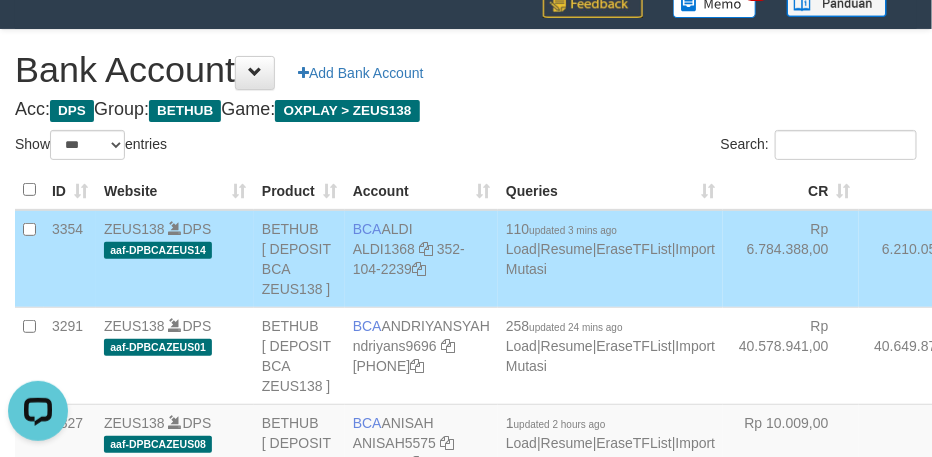 scroll, scrollTop: 1643, scrollLeft: 0, axis: vertical 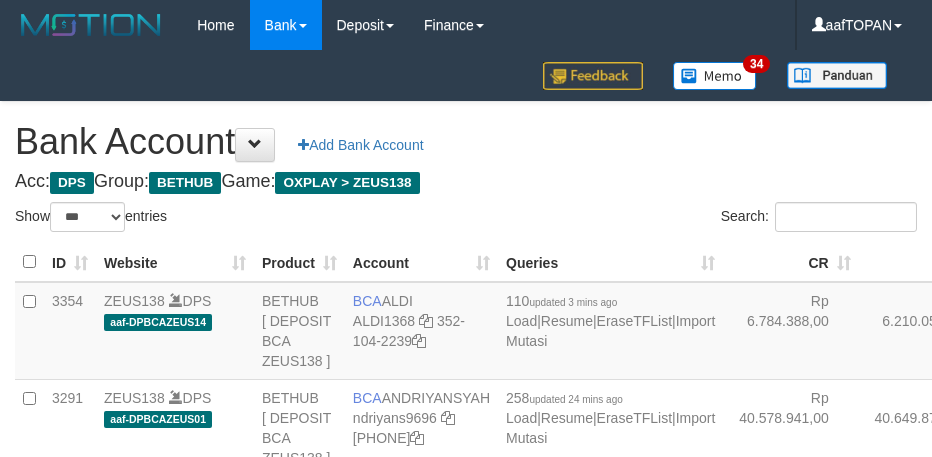 select on "***" 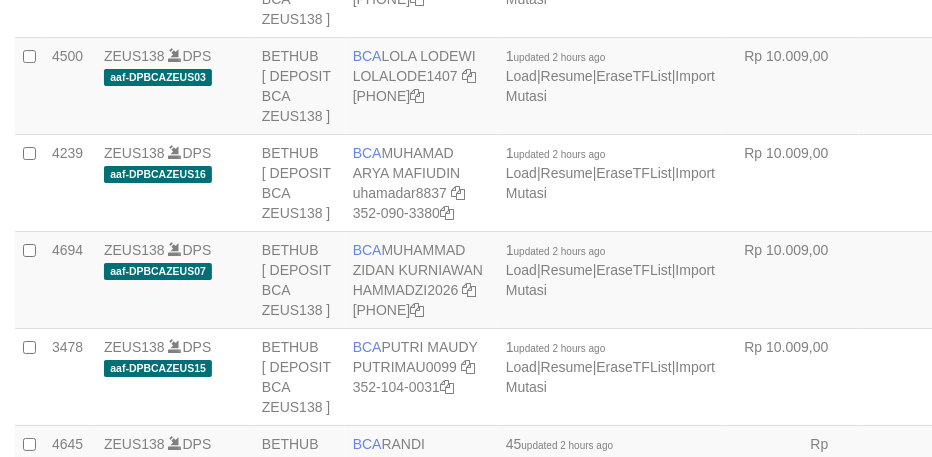 scroll, scrollTop: 1643, scrollLeft: 0, axis: vertical 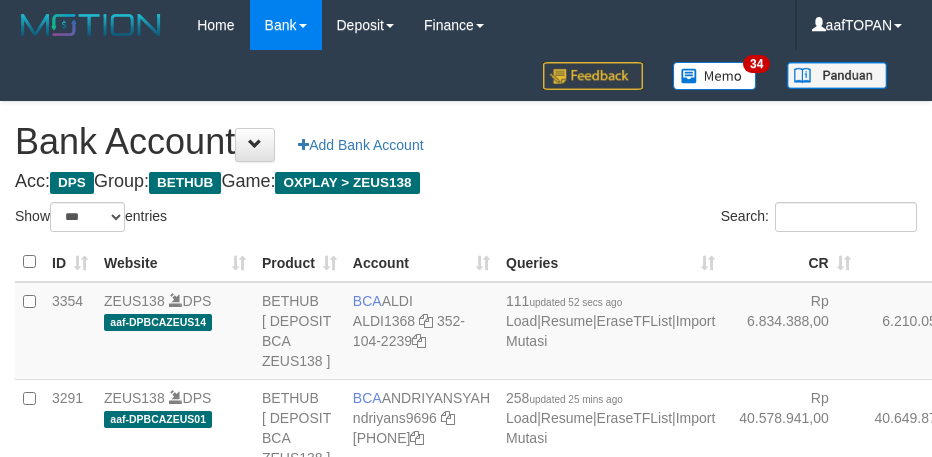 select on "***" 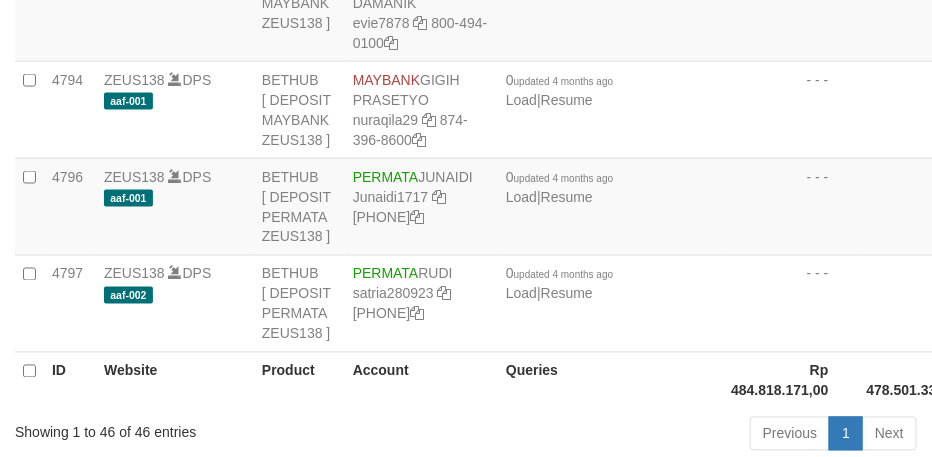 scroll, scrollTop: 4473, scrollLeft: 0, axis: vertical 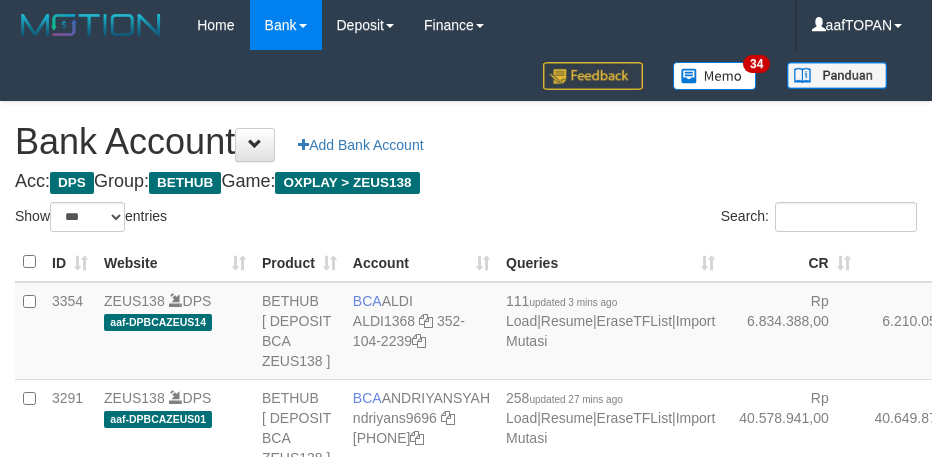 select on "***" 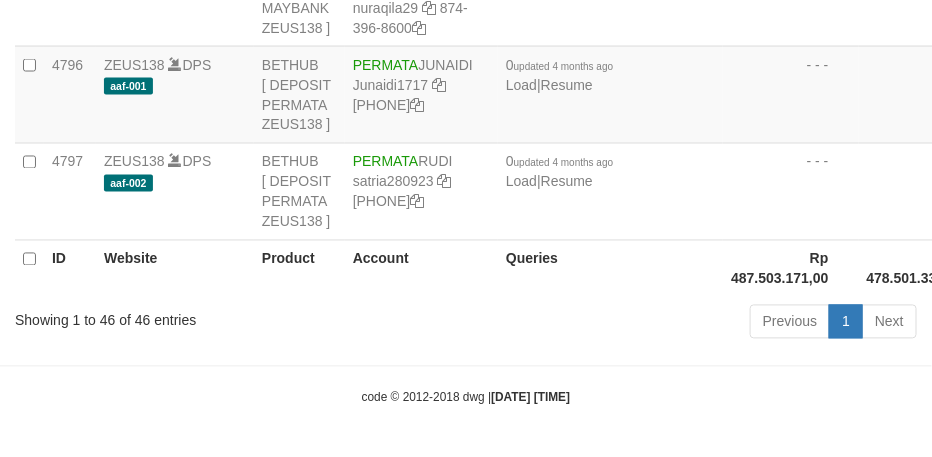scroll, scrollTop: 2116, scrollLeft: 0, axis: vertical 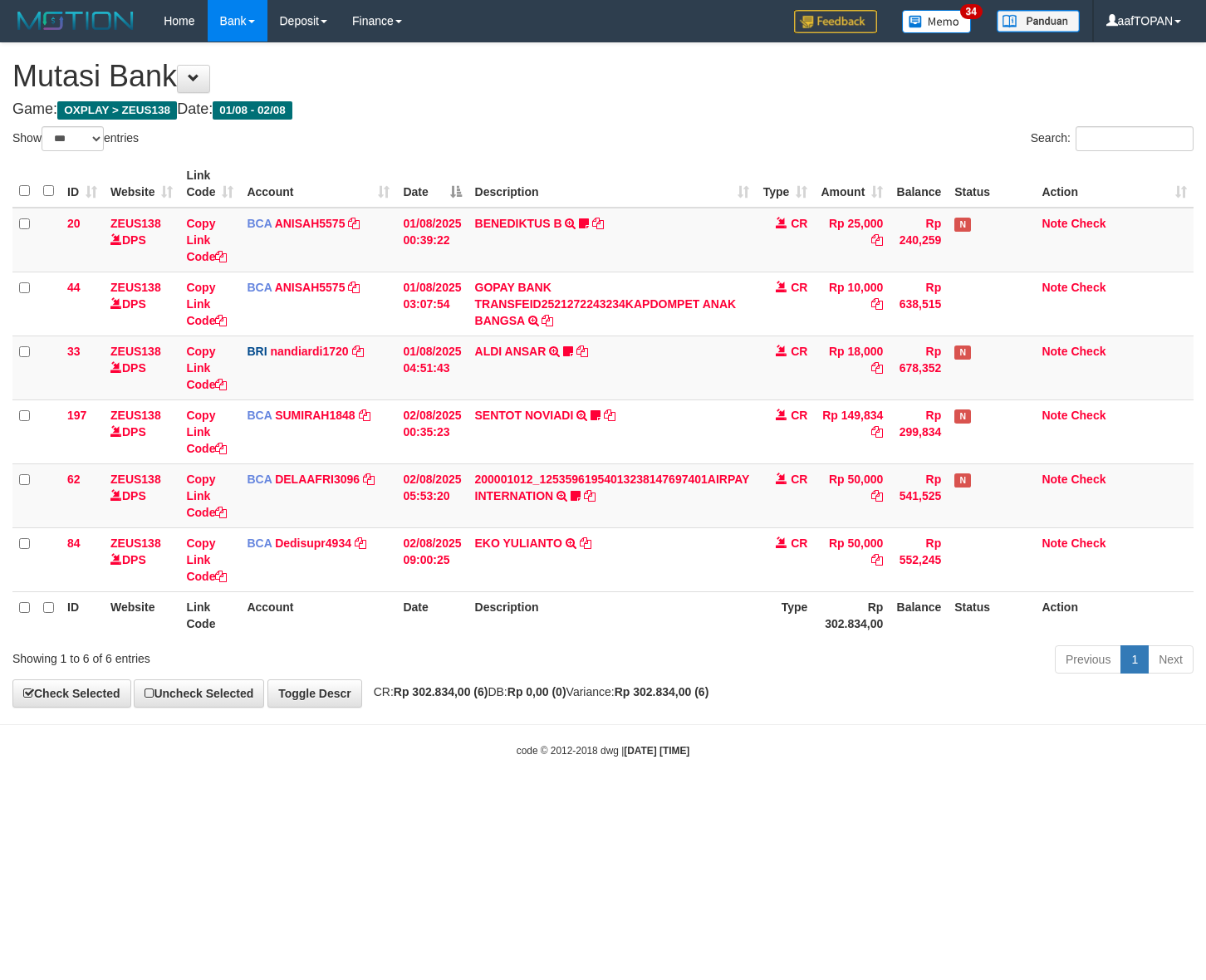 select on "***" 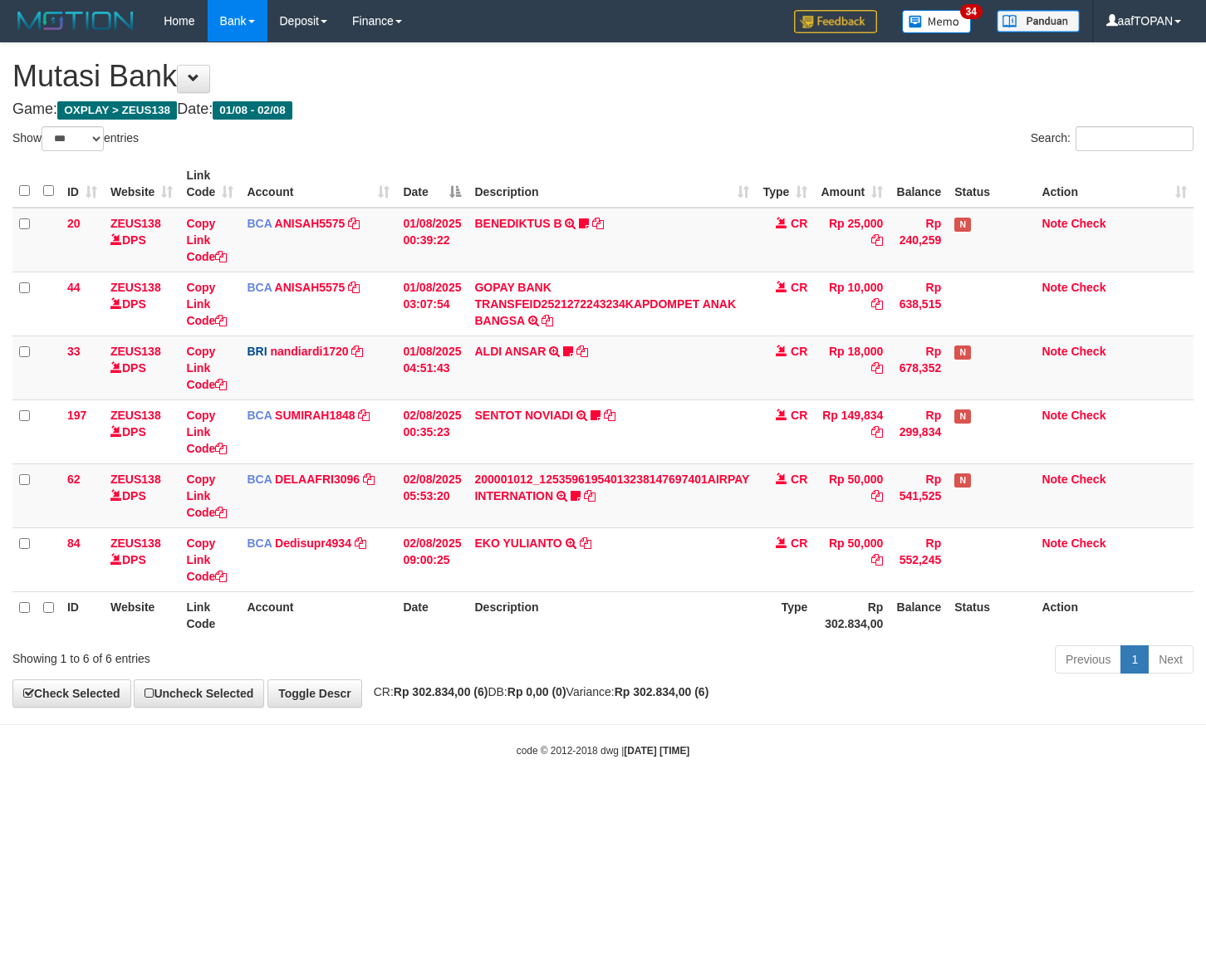 scroll, scrollTop: 0, scrollLeft: 0, axis: both 